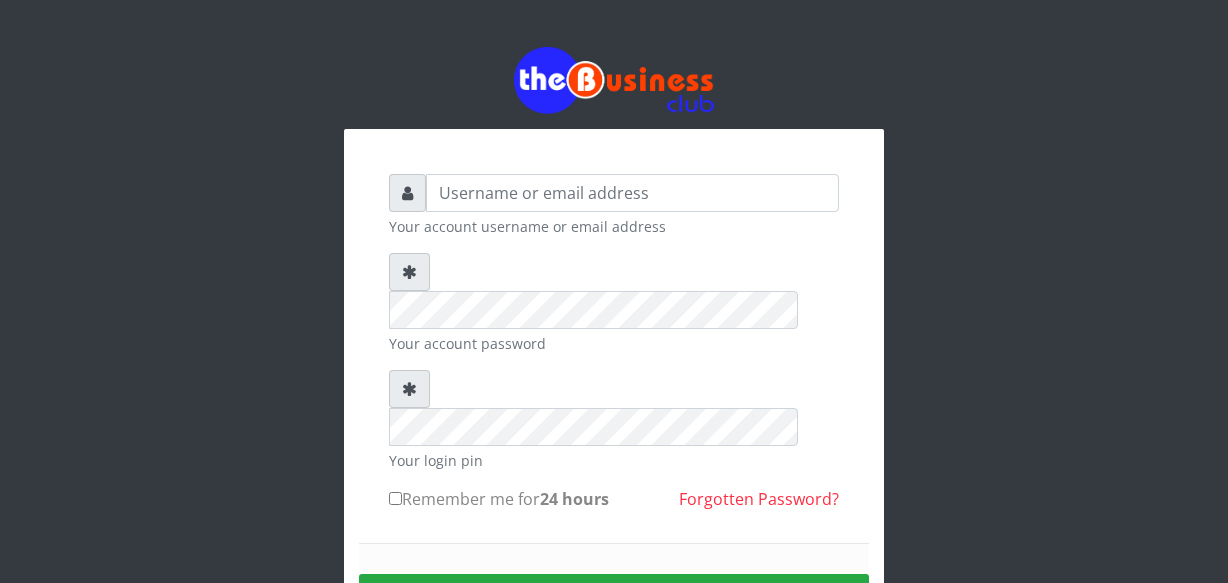 scroll, scrollTop: 0, scrollLeft: 0, axis: both 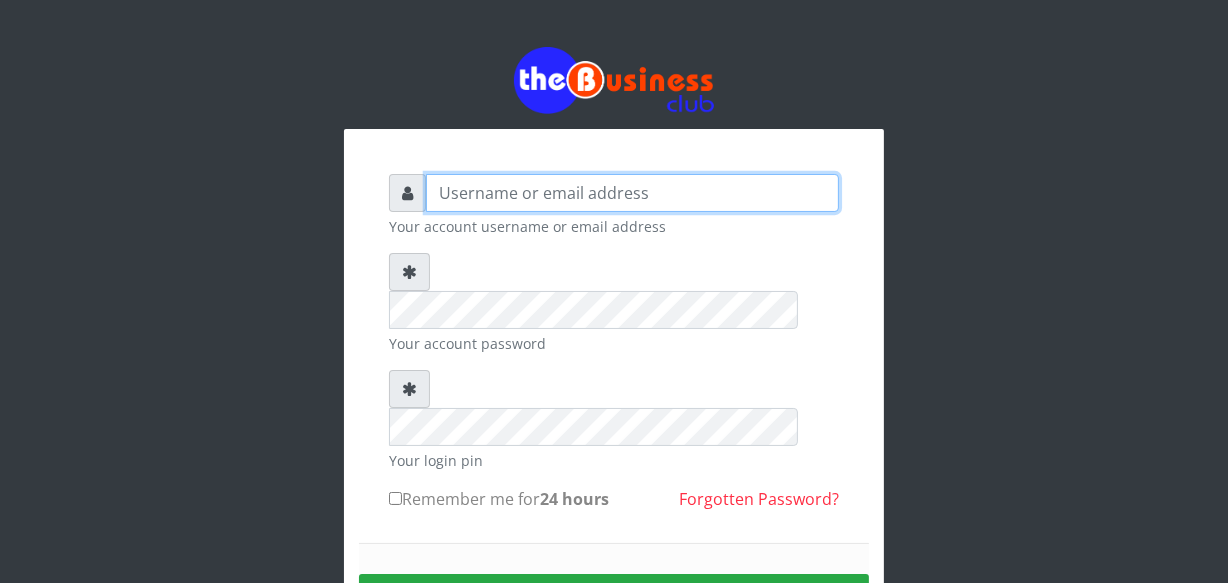 click at bounding box center (632, 193) 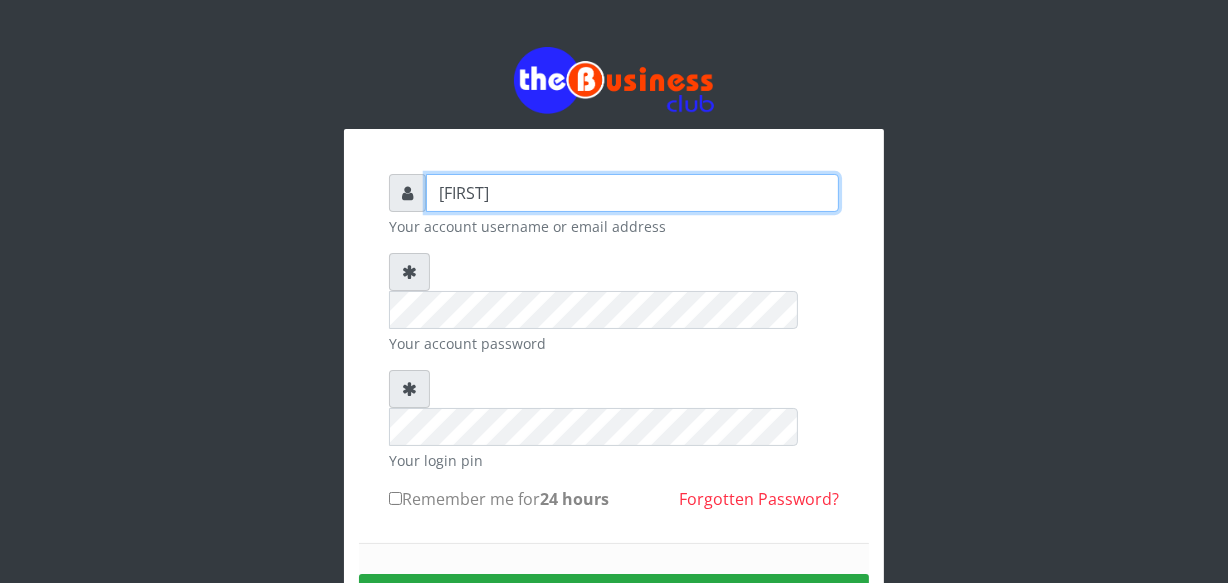 type on "jossy" 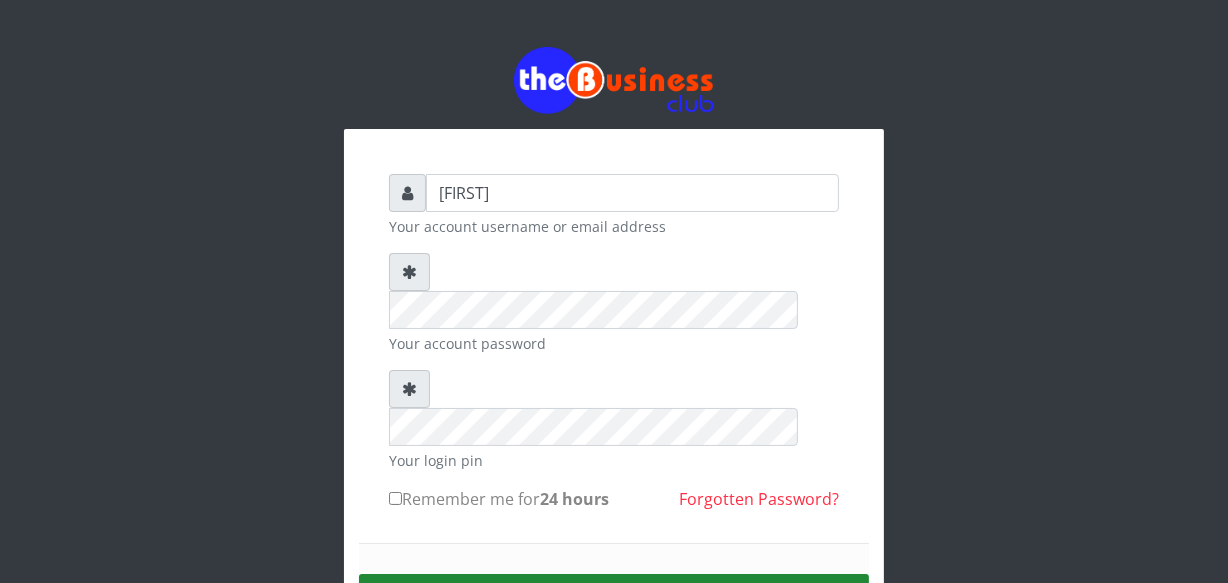 click on "Sign in" at bounding box center [614, 599] 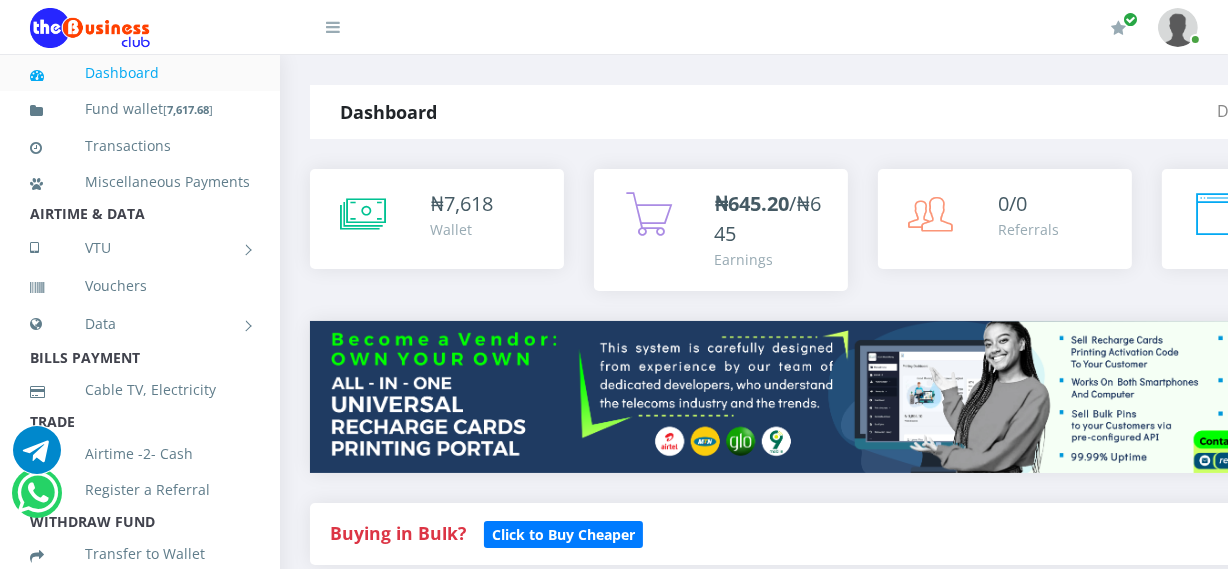 scroll, scrollTop: 0, scrollLeft: 0, axis: both 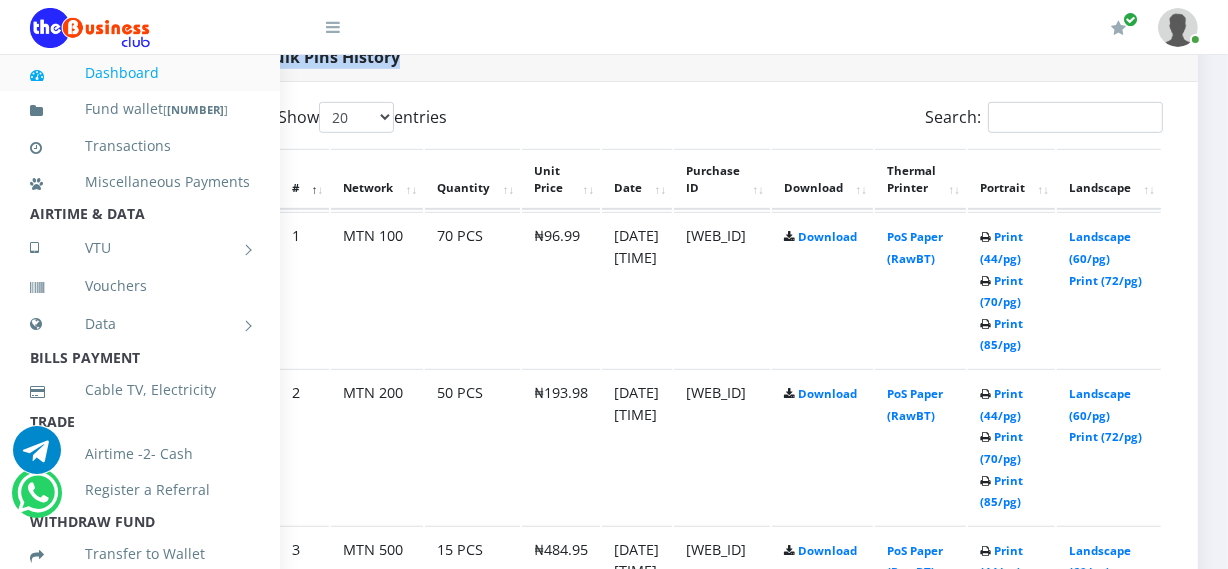 drag, startPoint x: 1202, startPoint y: 57, endPoint x: 1223, endPoint y: 119, distance: 65.459915 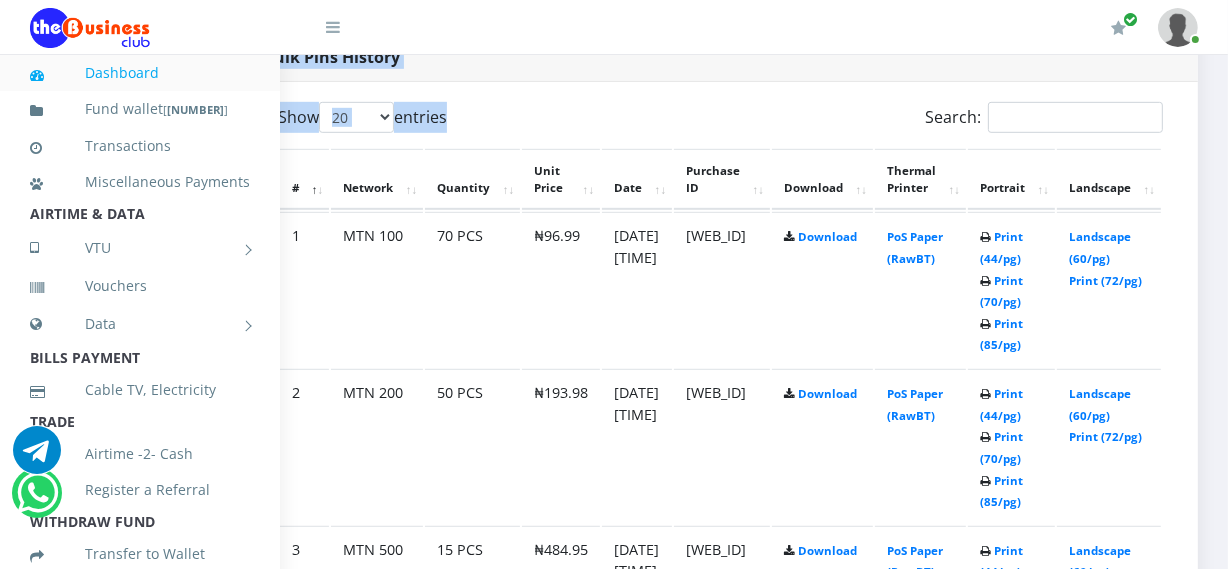 scroll, scrollTop: 1030, scrollLeft: 105, axis: both 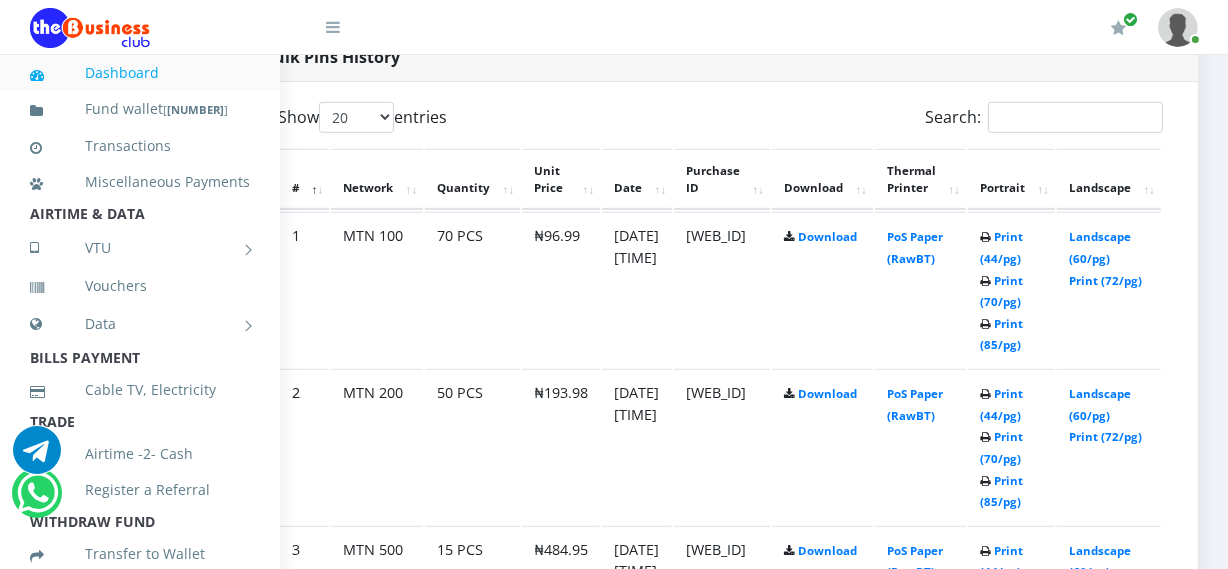 click on "Print (44/pg)   Print (70/pg)   Print (85/pg)" at bounding box center (1011, 289) 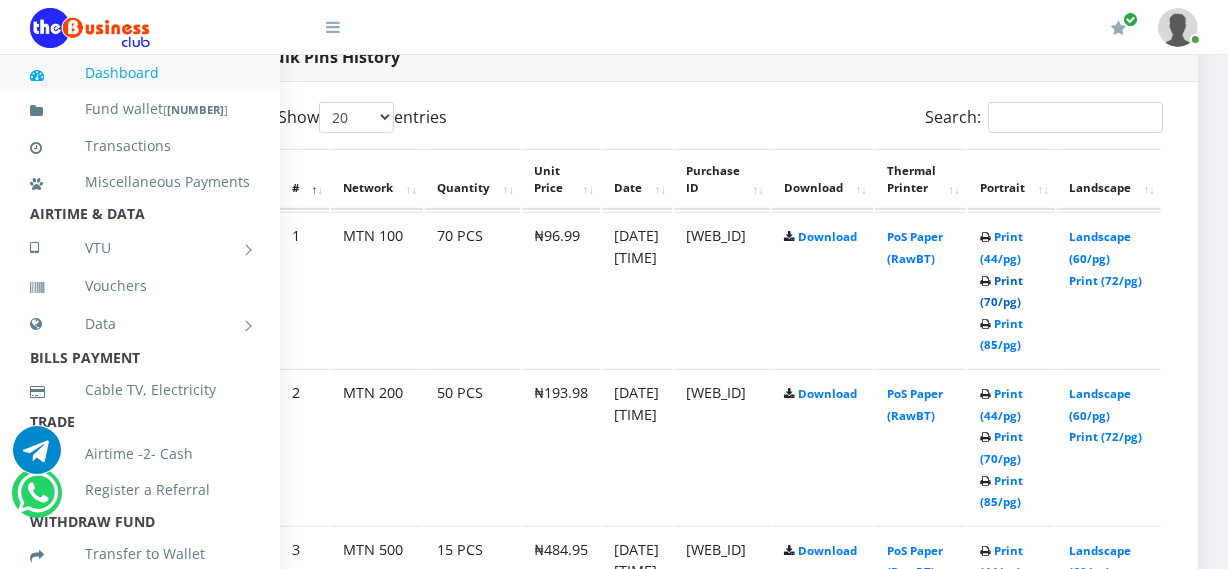 click on "Print (70/pg)" at bounding box center [1001, 291] 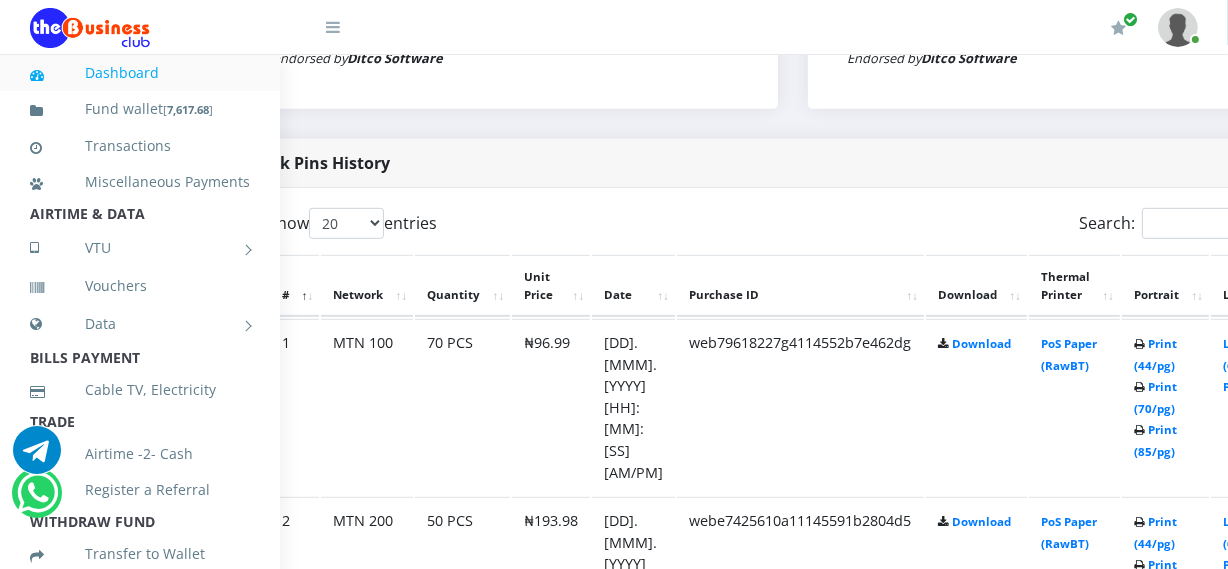 scroll, scrollTop: 0, scrollLeft: 0, axis: both 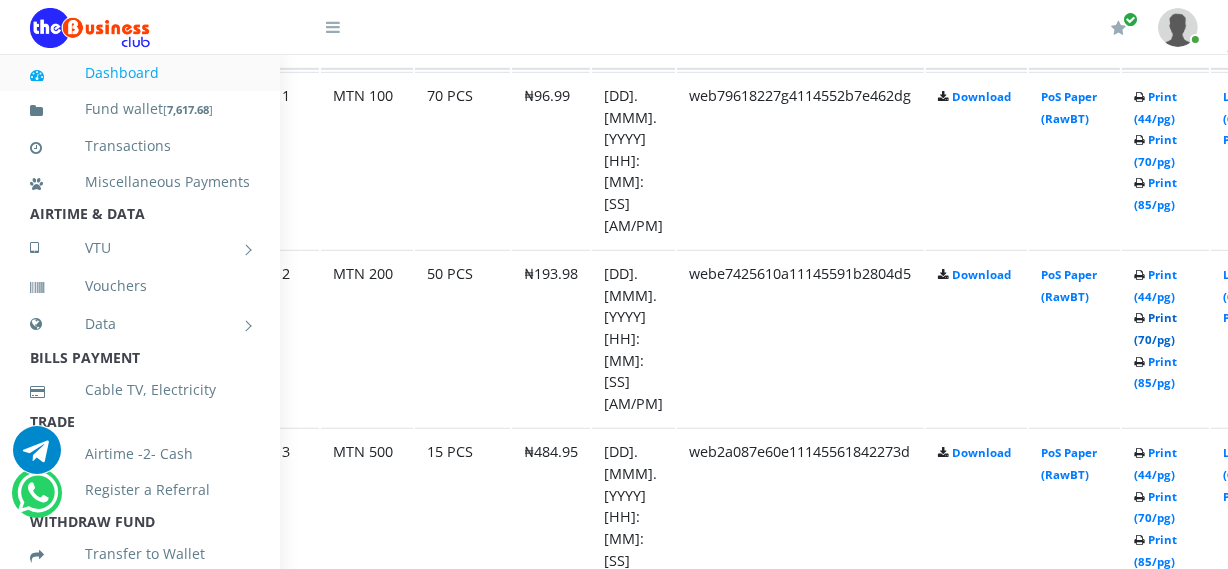click on "Print (70/pg)" at bounding box center (1155, 328) 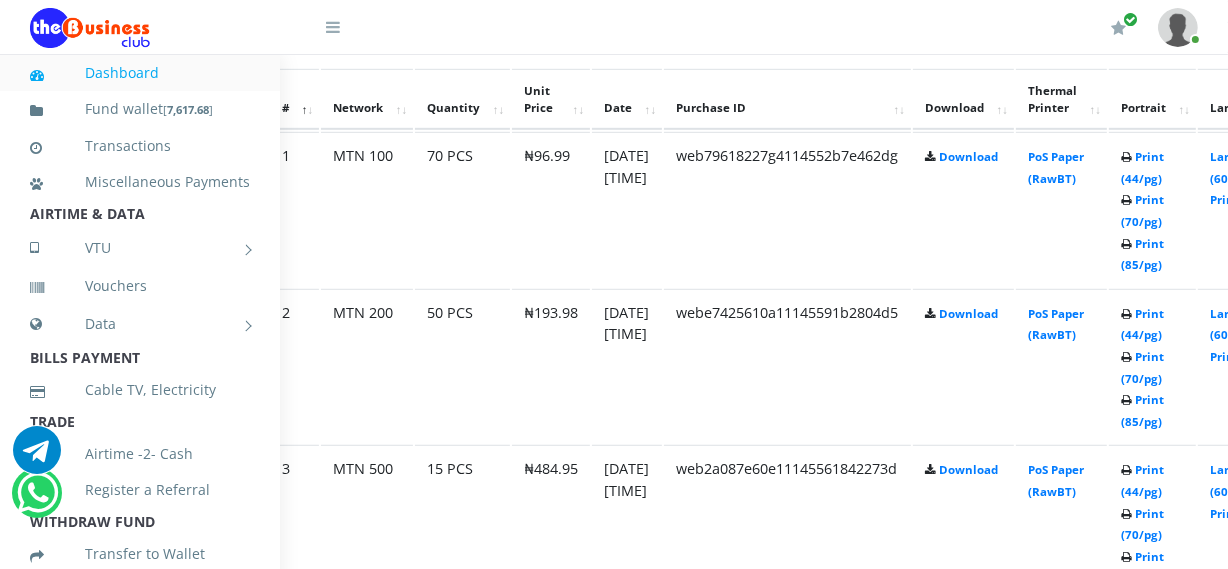 scroll, scrollTop: 1193, scrollLeft: 77, axis: both 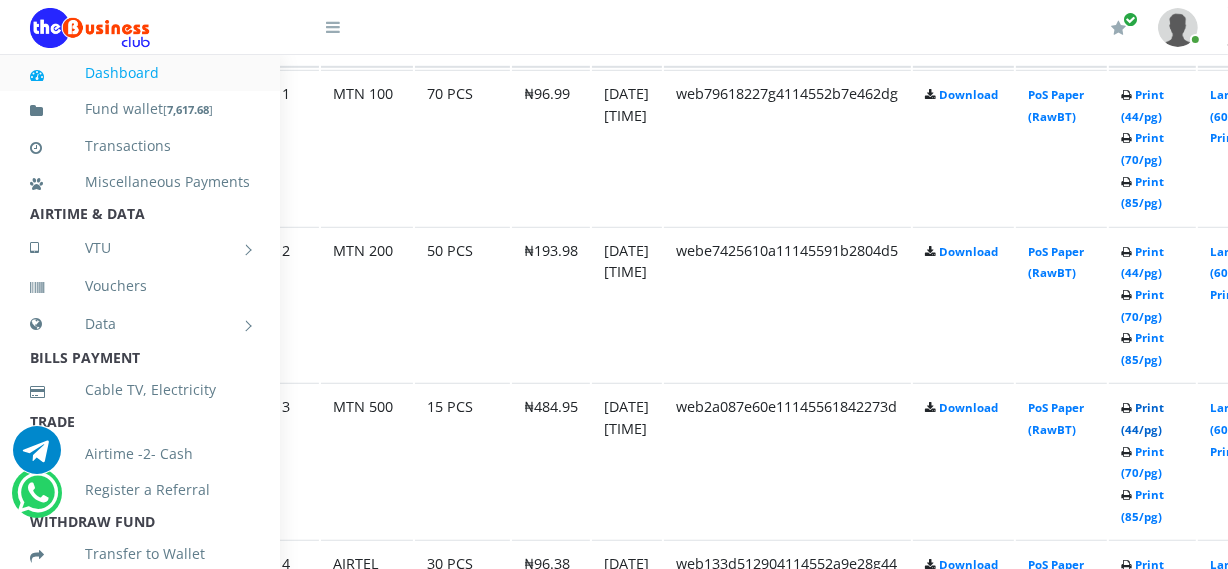 click on "Print (44/pg)" at bounding box center [1142, 418] 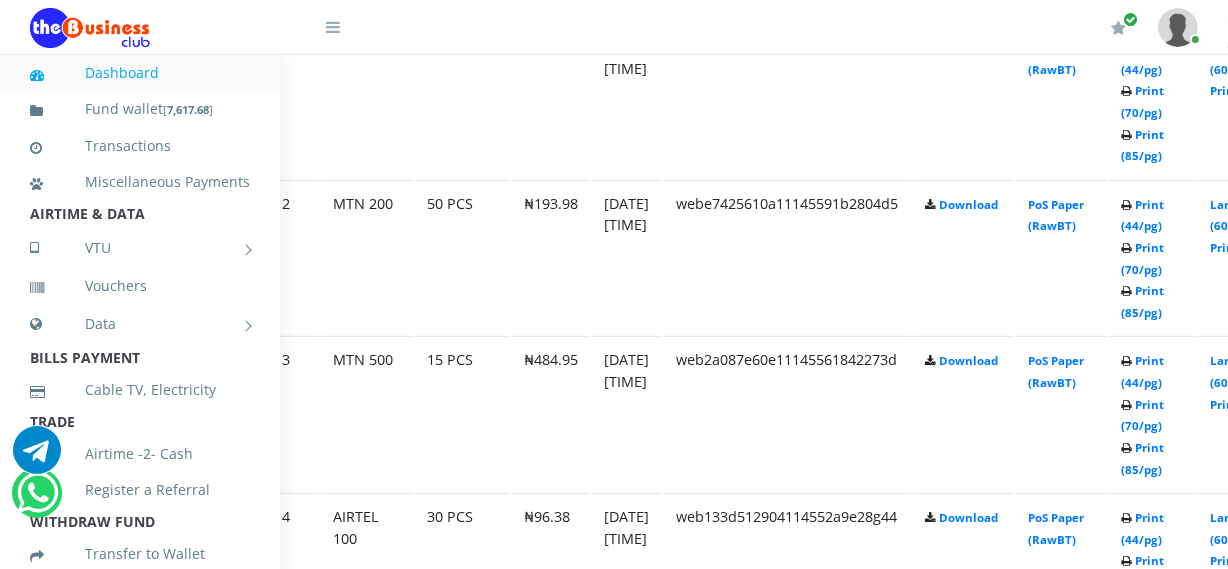scroll, scrollTop: 1193, scrollLeft: 77, axis: both 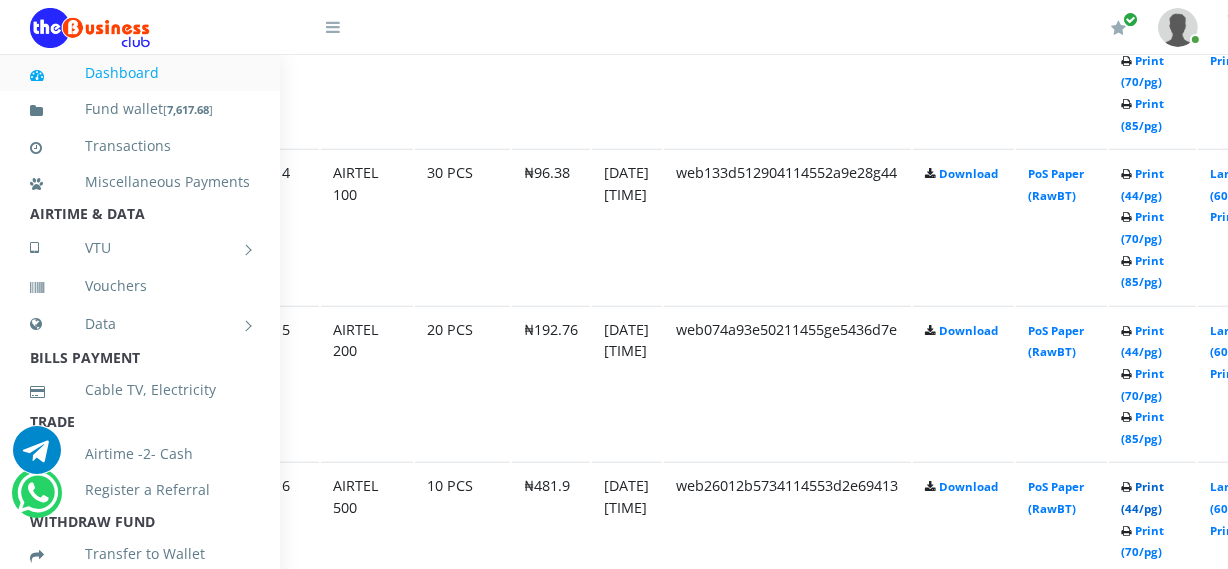 click on "Print (44/pg)" at bounding box center [1142, 497] 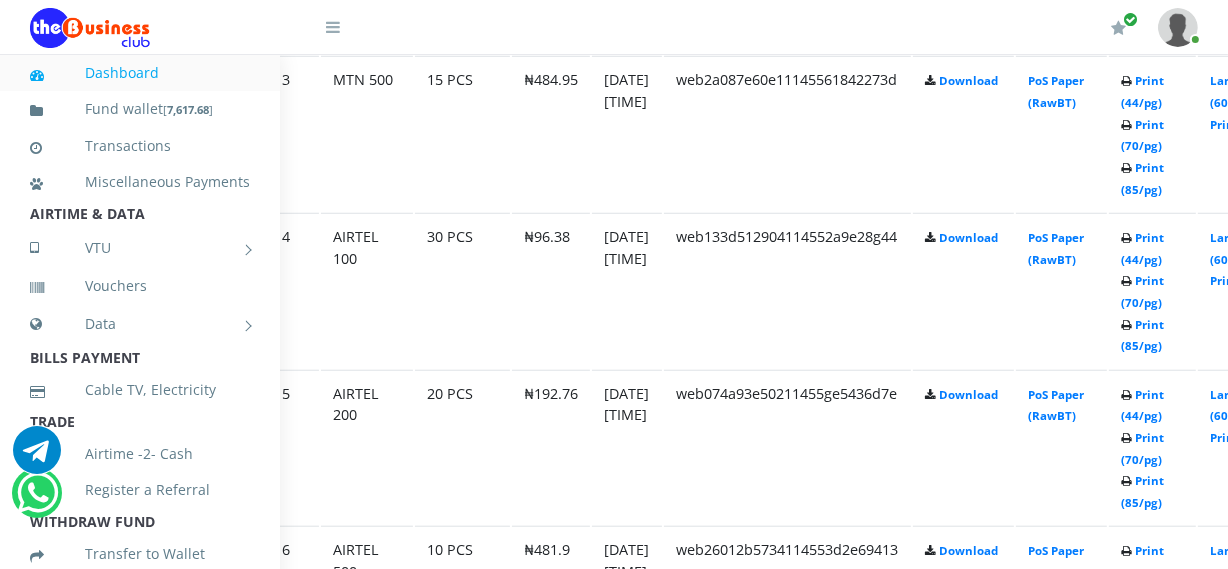 scroll, scrollTop: 1584, scrollLeft: 77, axis: both 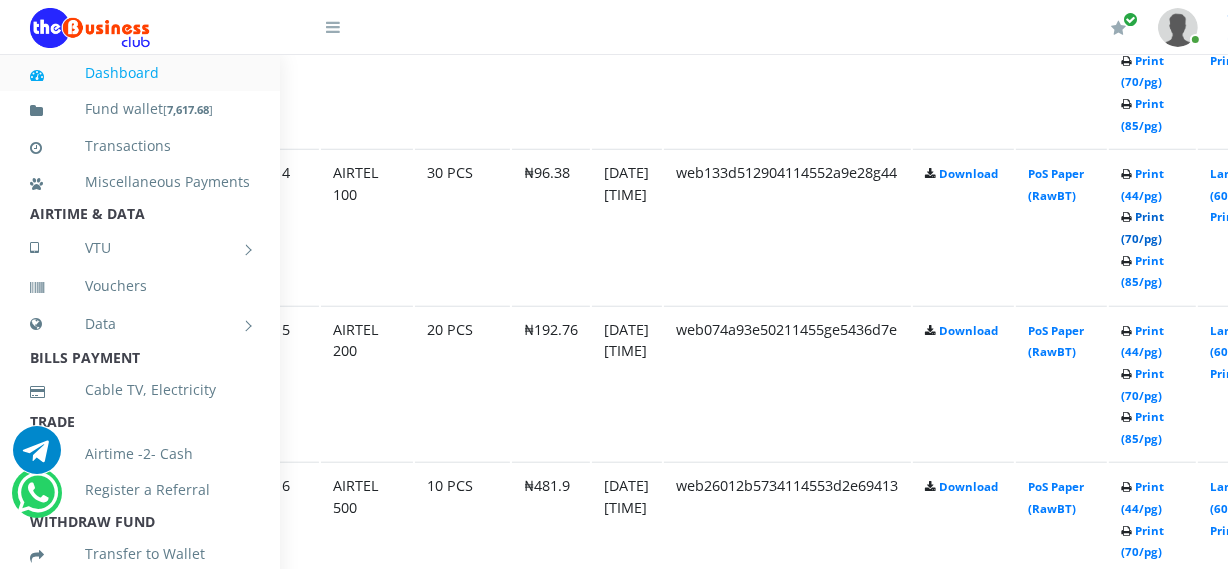 click on "Print (70/pg)" at bounding box center [1142, 227] 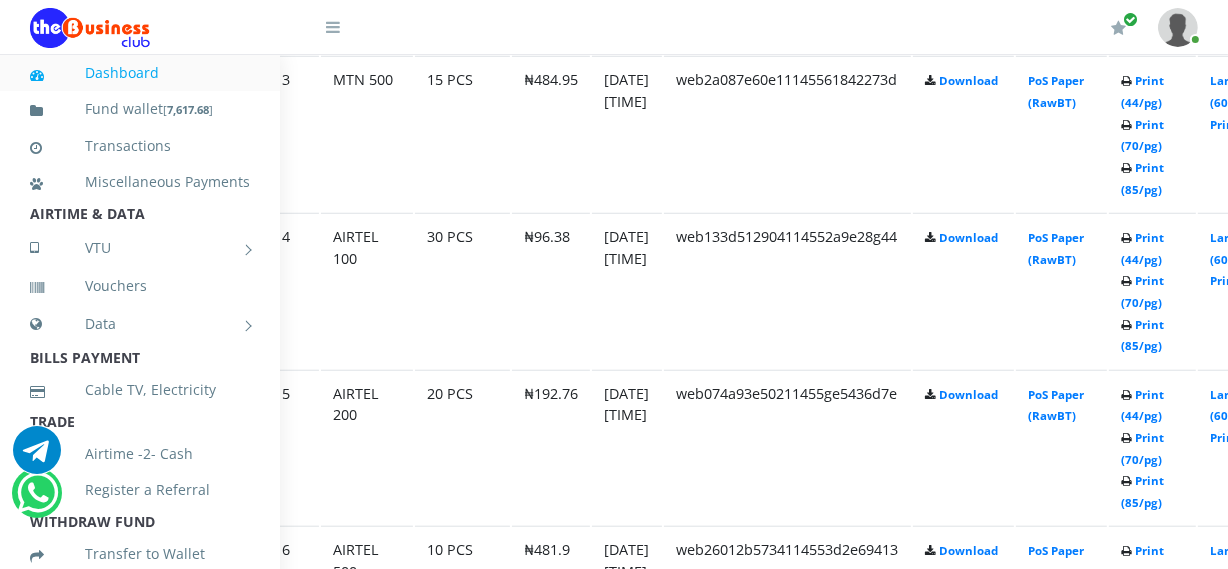 scroll, scrollTop: 1584, scrollLeft: 77, axis: both 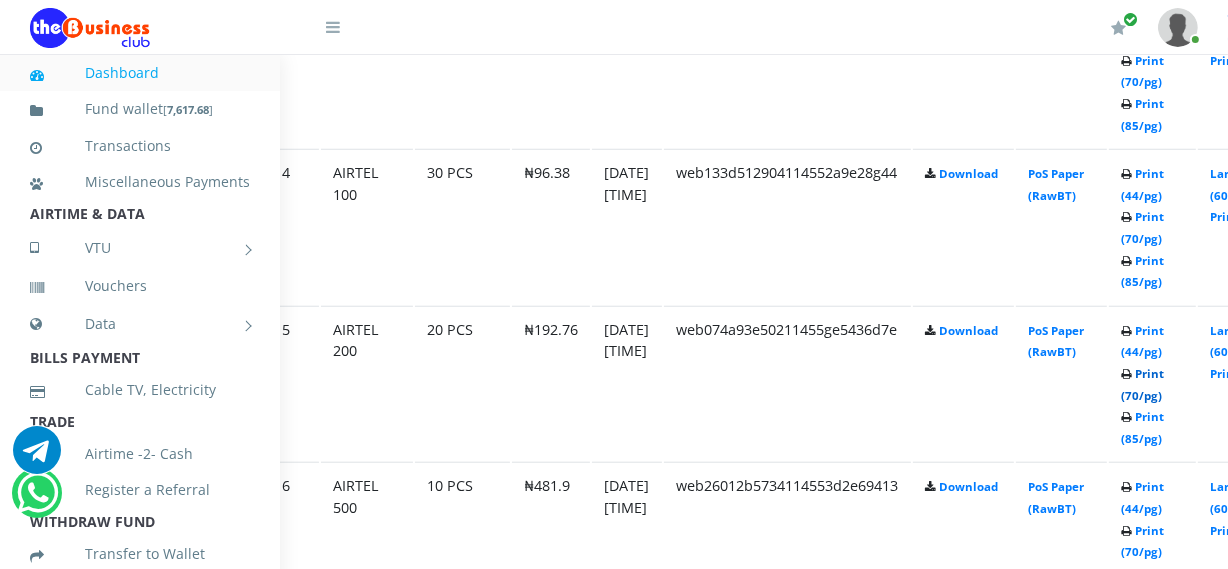 click on "Print (70/pg)" at bounding box center [1142, 384] 